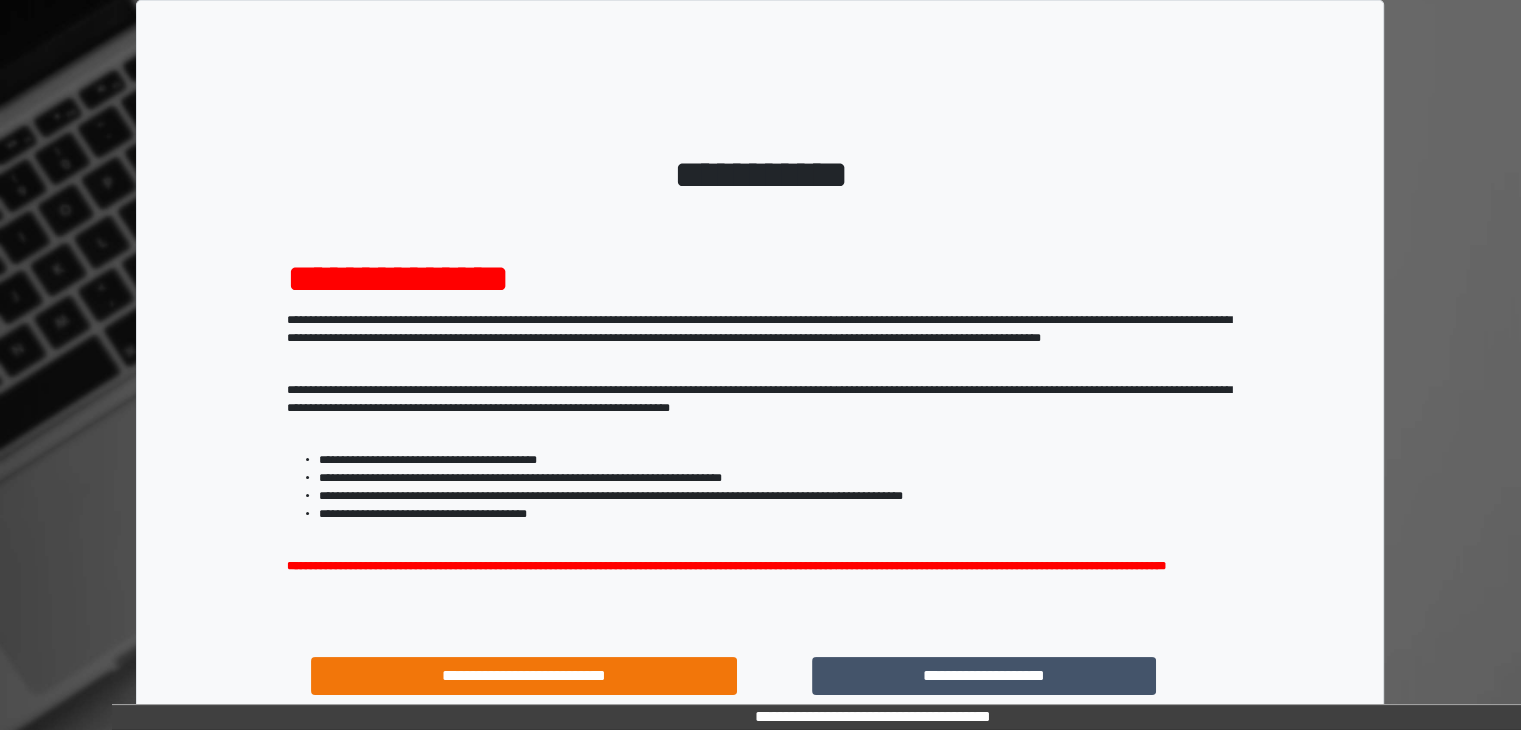 scroll, scrollTop: 180, scrollLeft: 0, axis: vertical 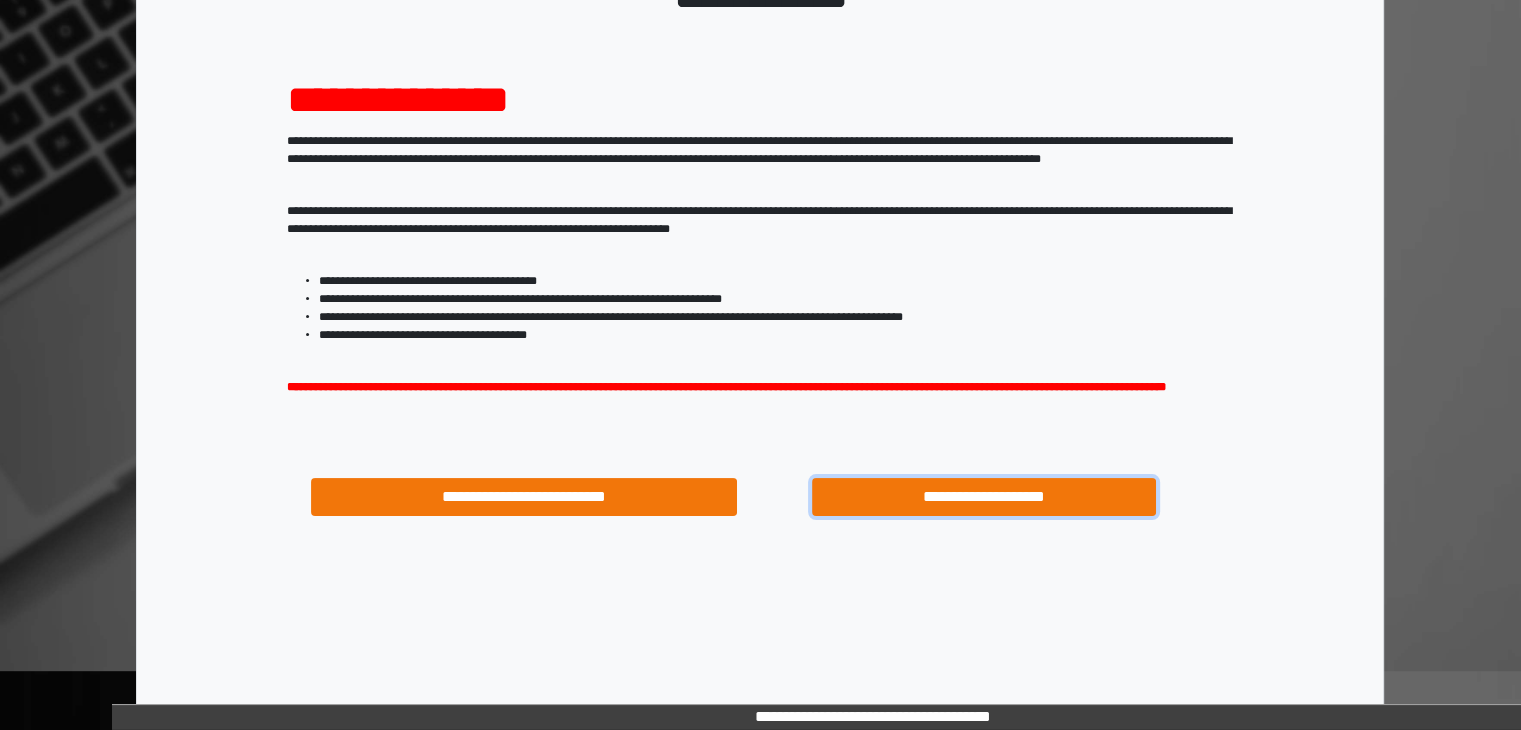click on "**********" at bounding box center [984, 497] 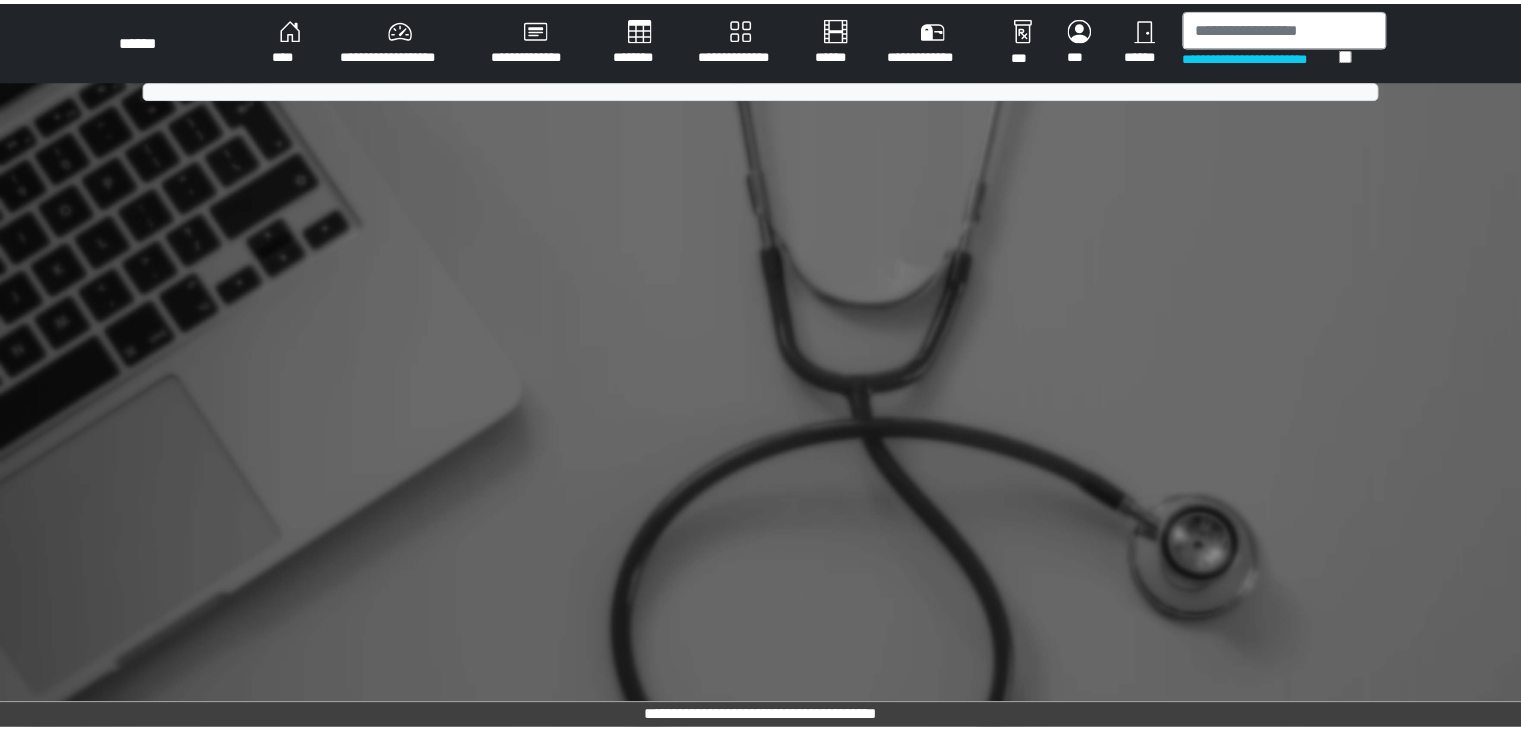 scroll, scrollTop: 0, scrollLeft: 0, axis: both 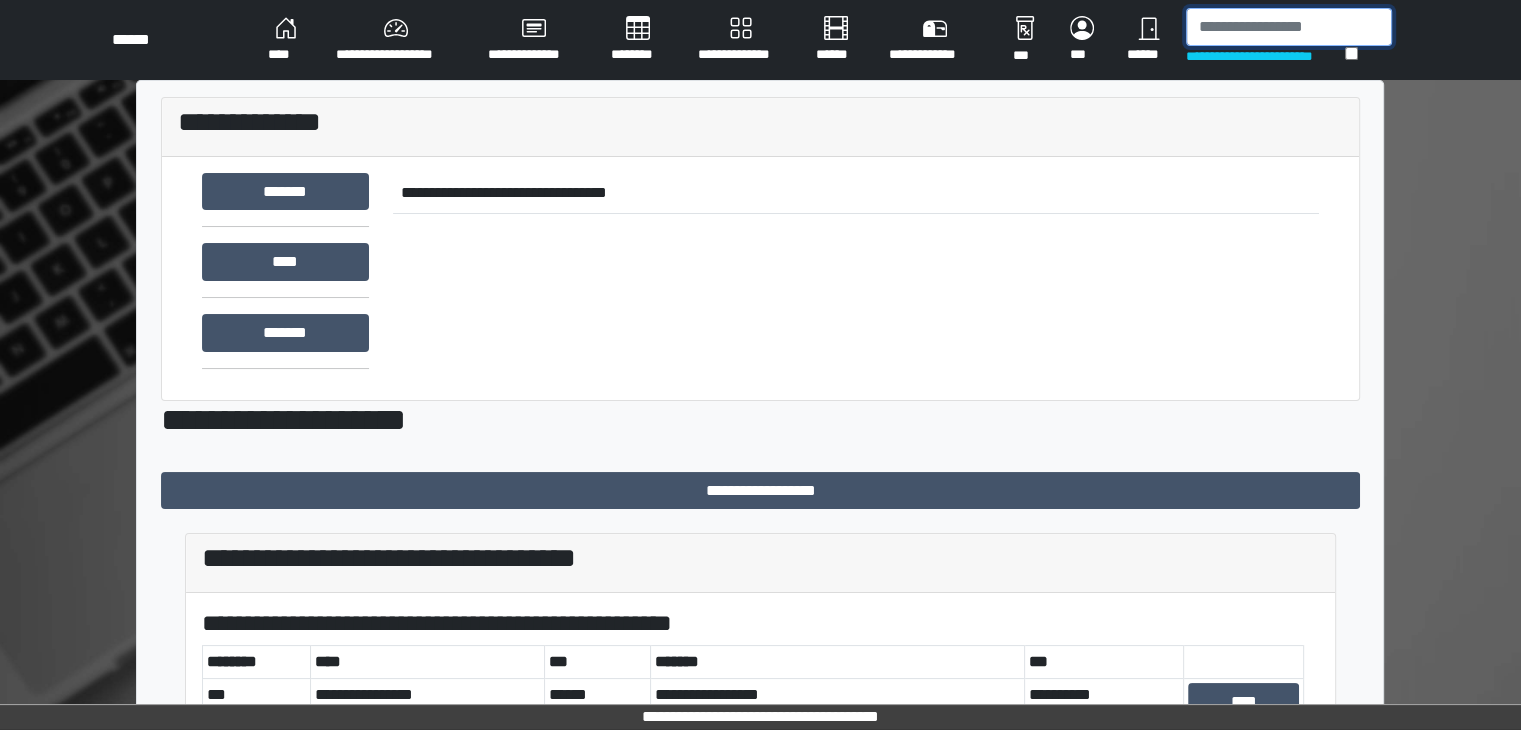 click at bounding box center (1289, 27) 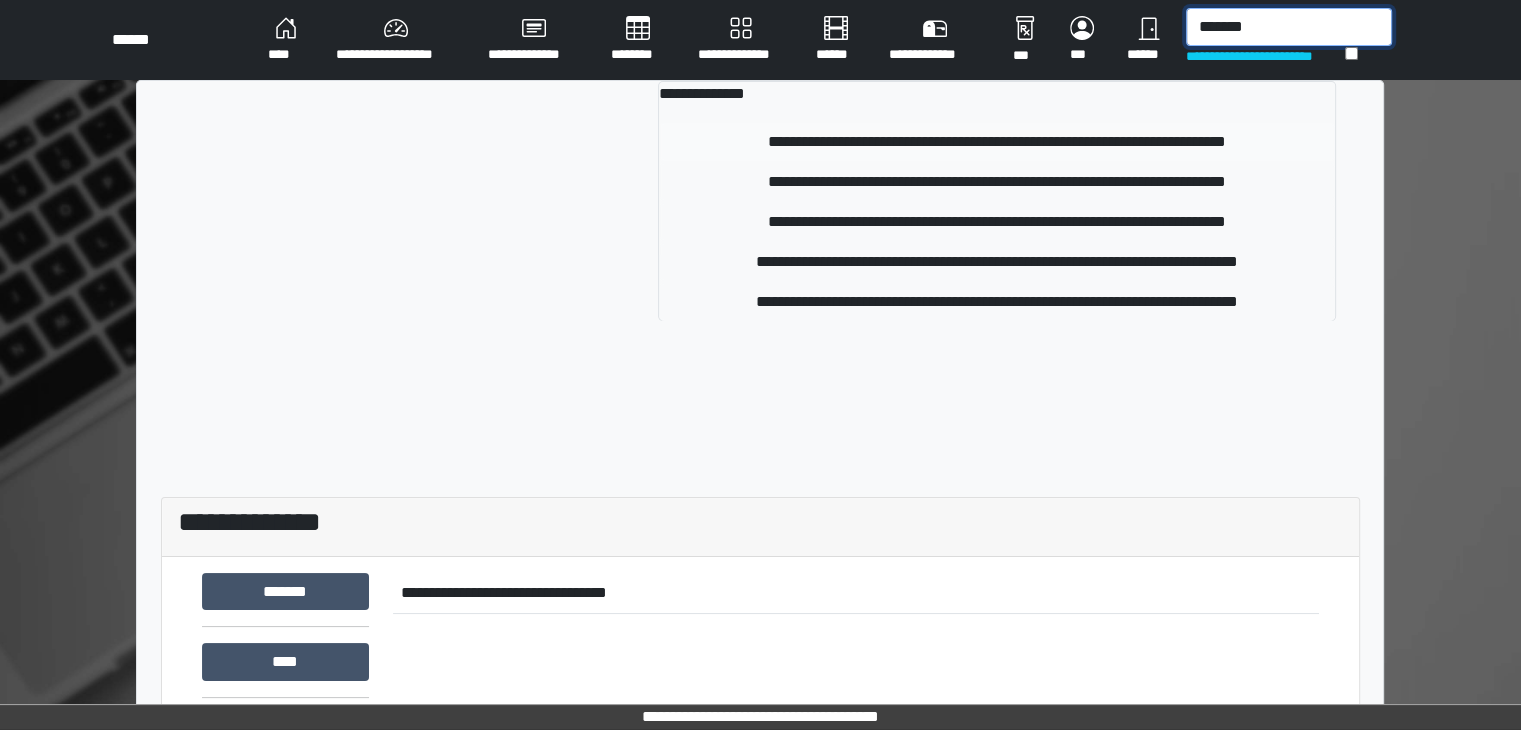 type on "*******" 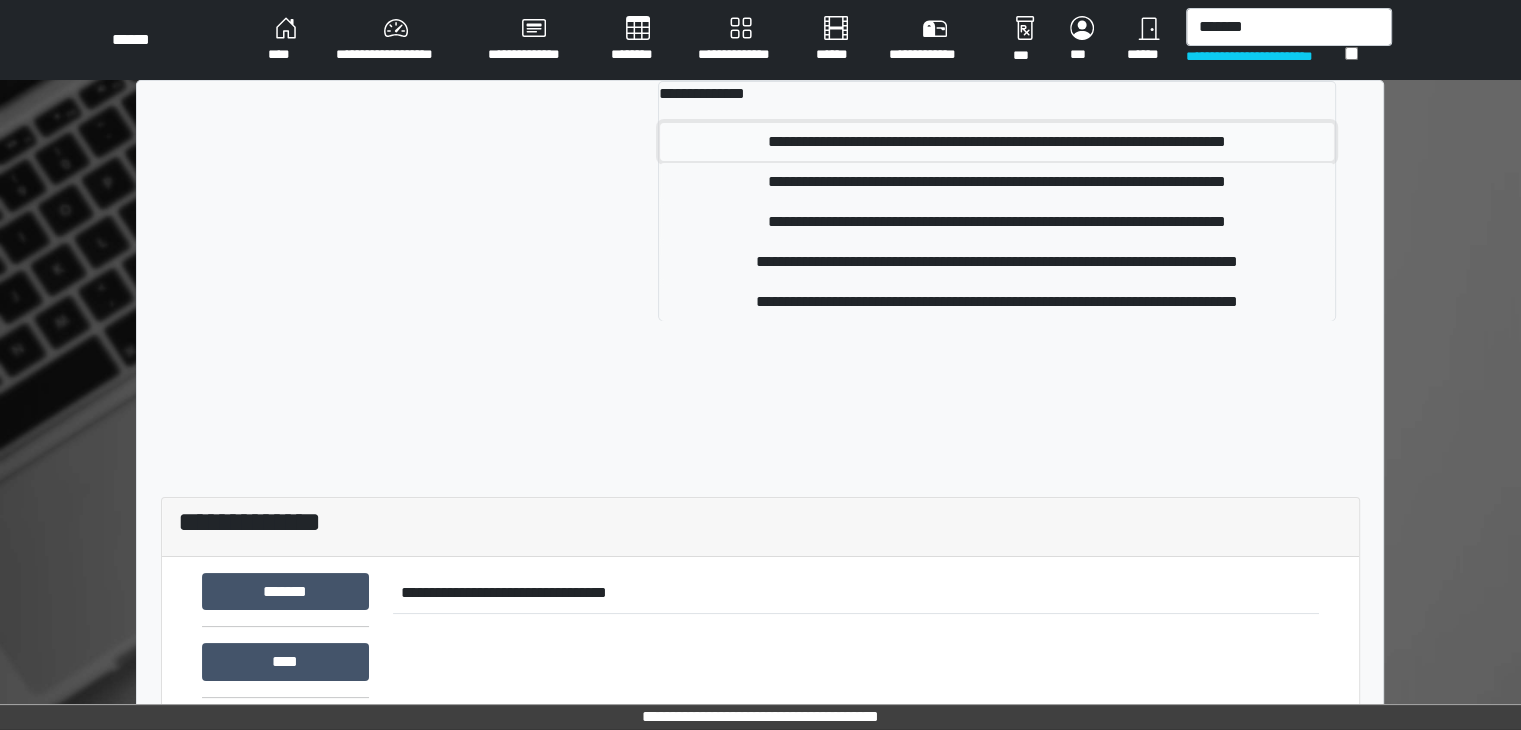 click on "**********" at bounding box center [997, 142] 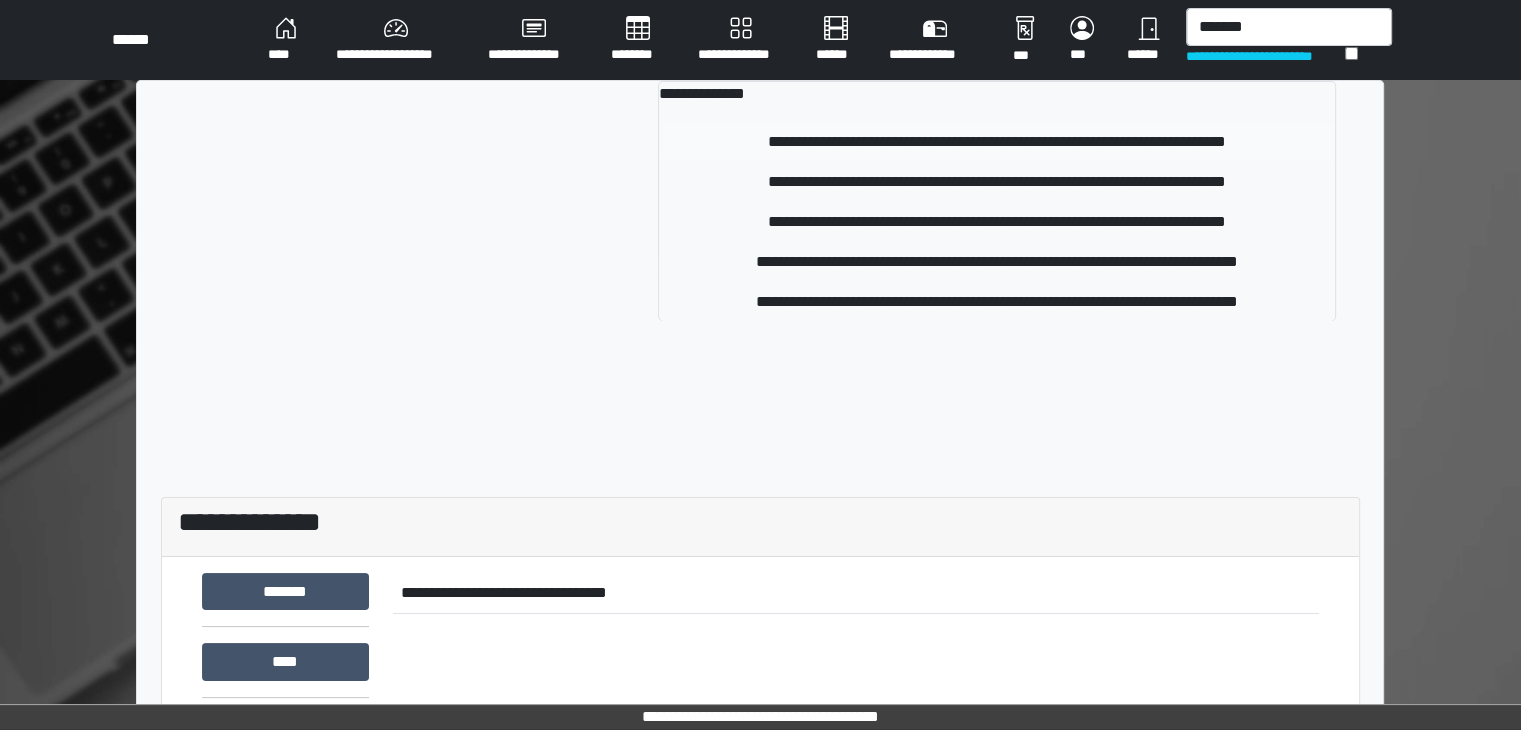 type 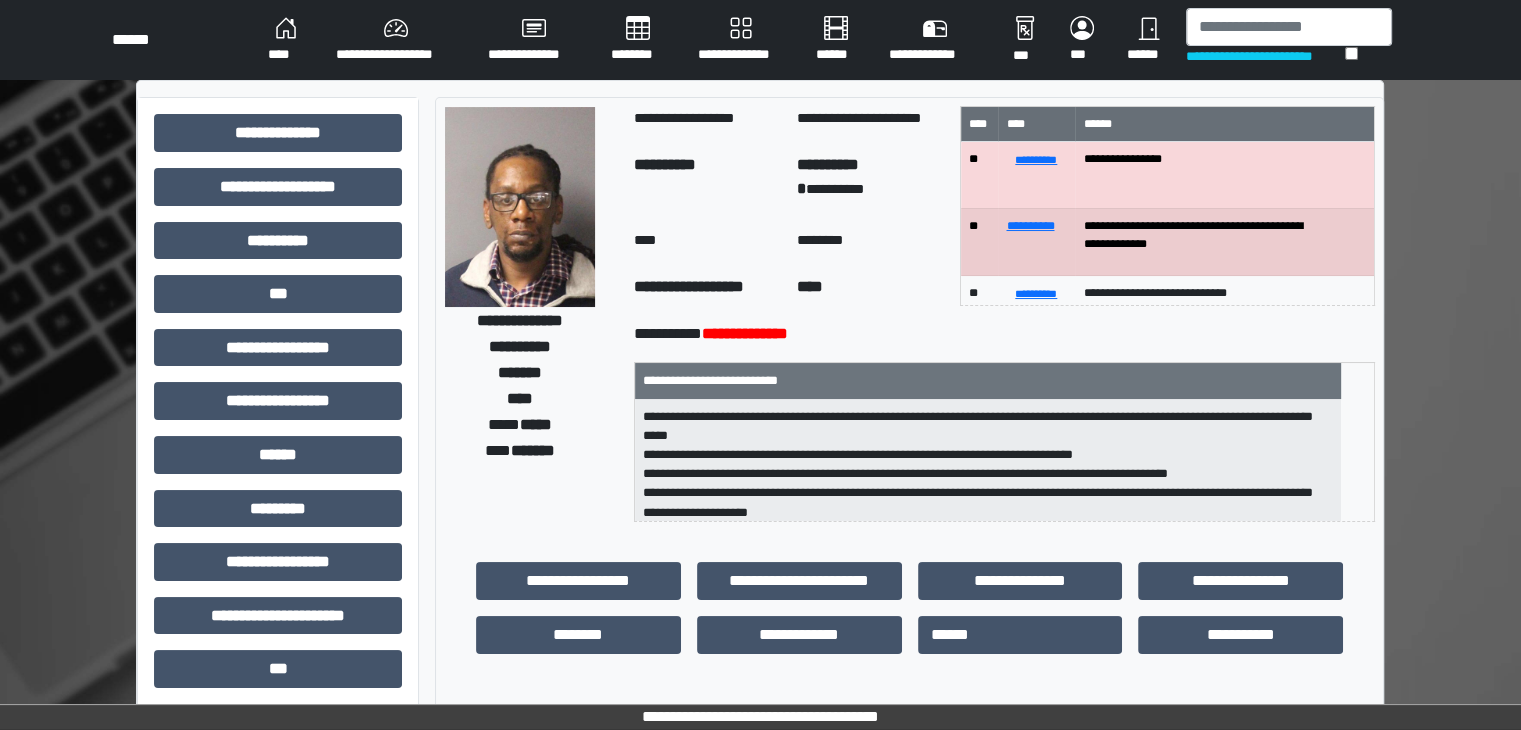 scroll, scrollTop: 25, scrollLeft: 0, axis: vertical 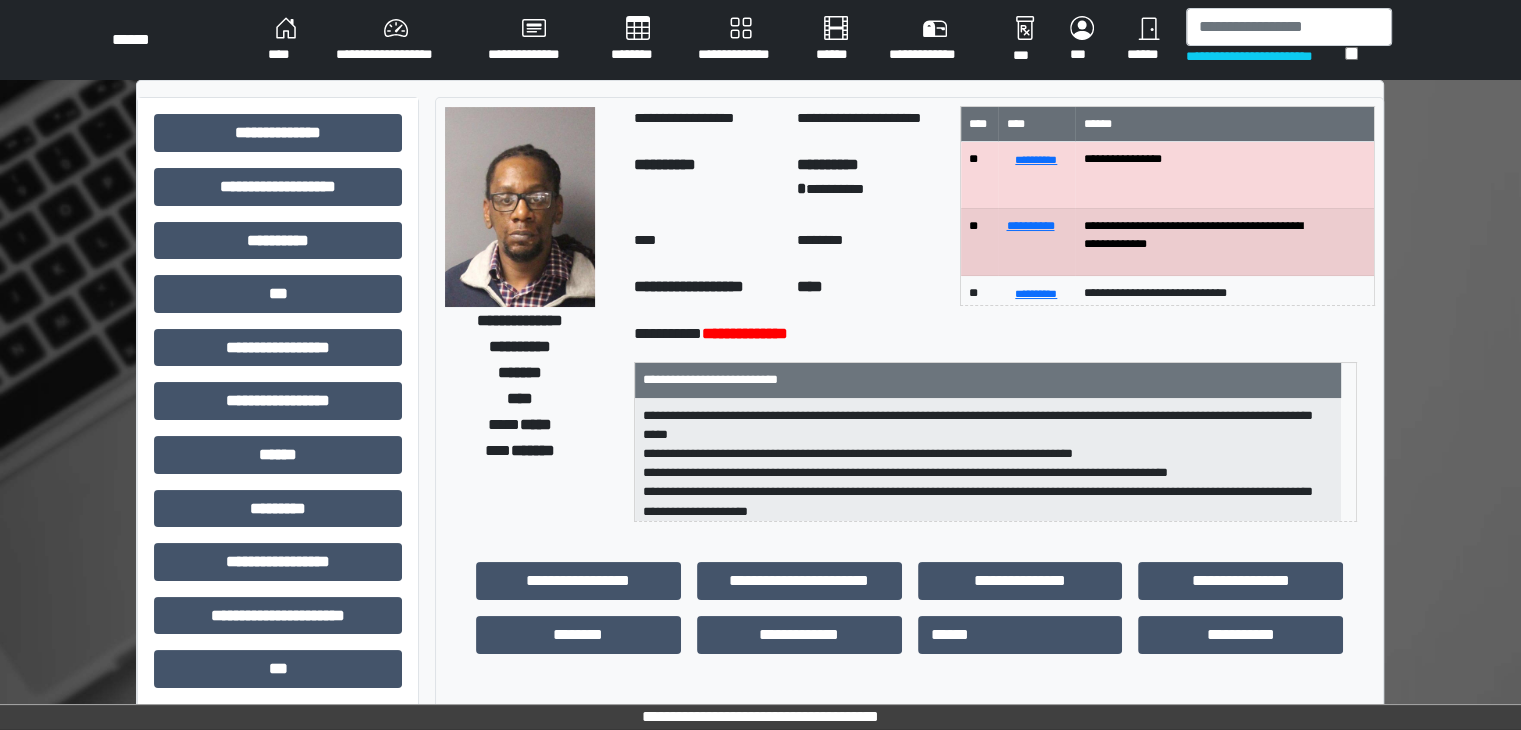 click on "**********" at bounding box center (278, 623) 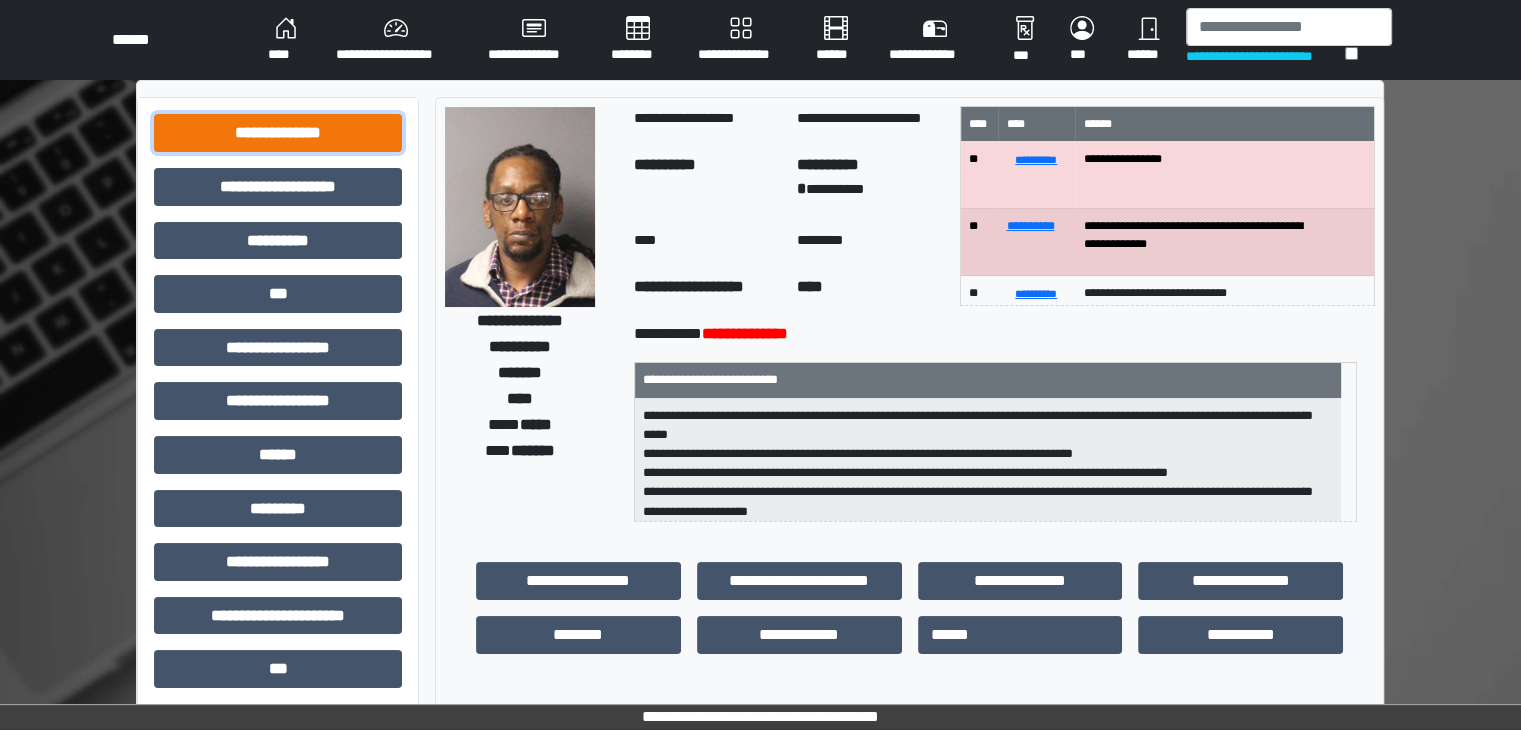 click on "**********" at bounding box center [278, 133] 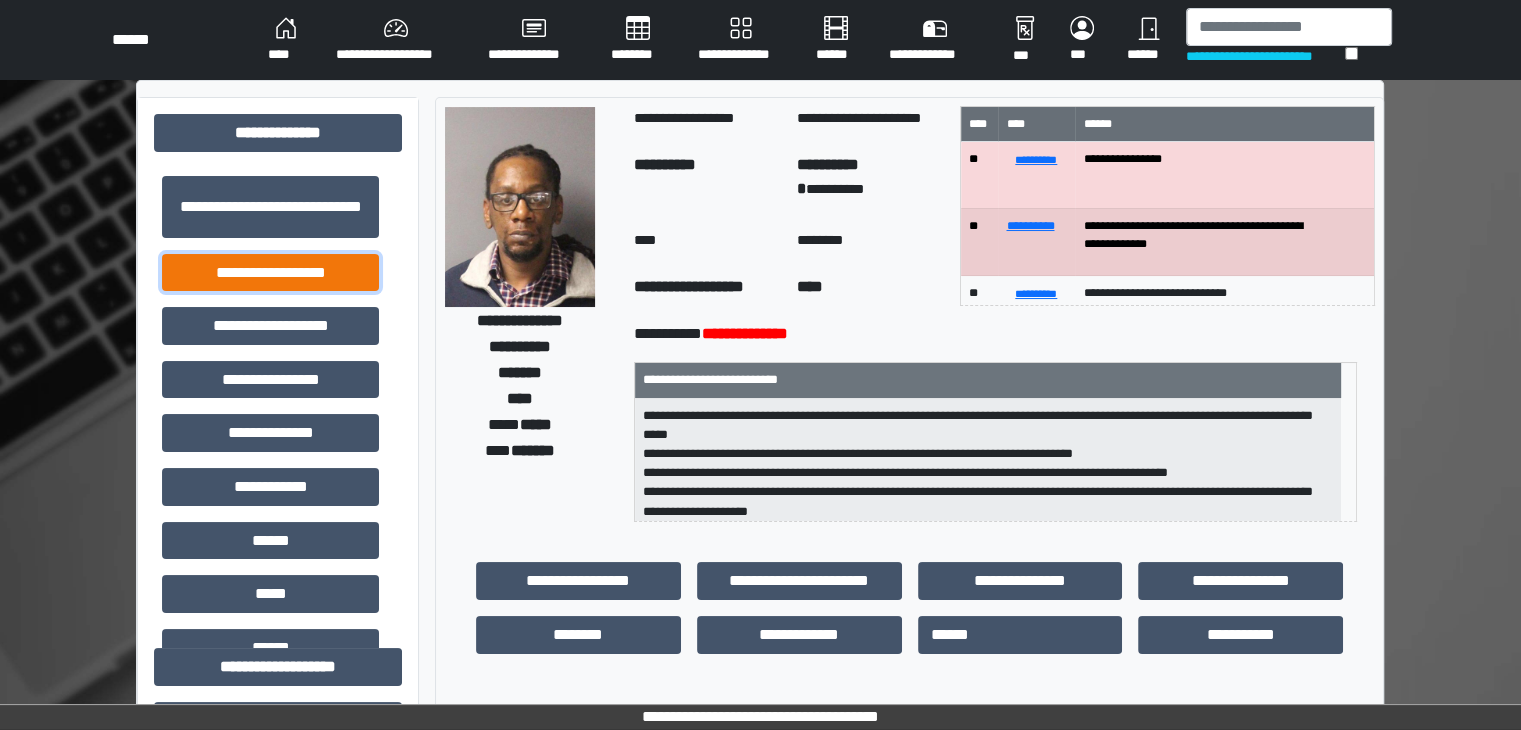 click on "**********" at bounding box center (270, 273) 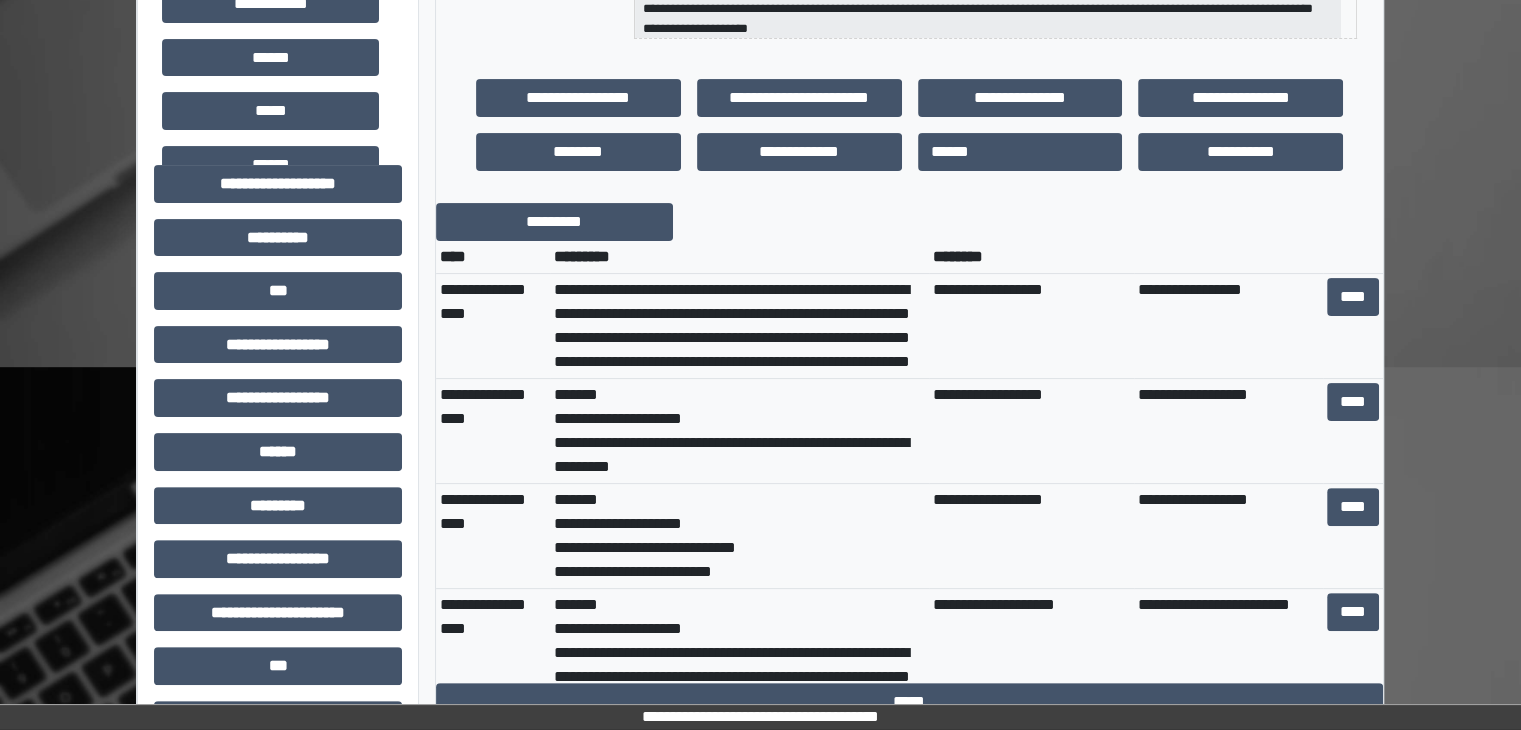 scroll, scrollTop: 596, scrollLeft: 0, axis: vertical 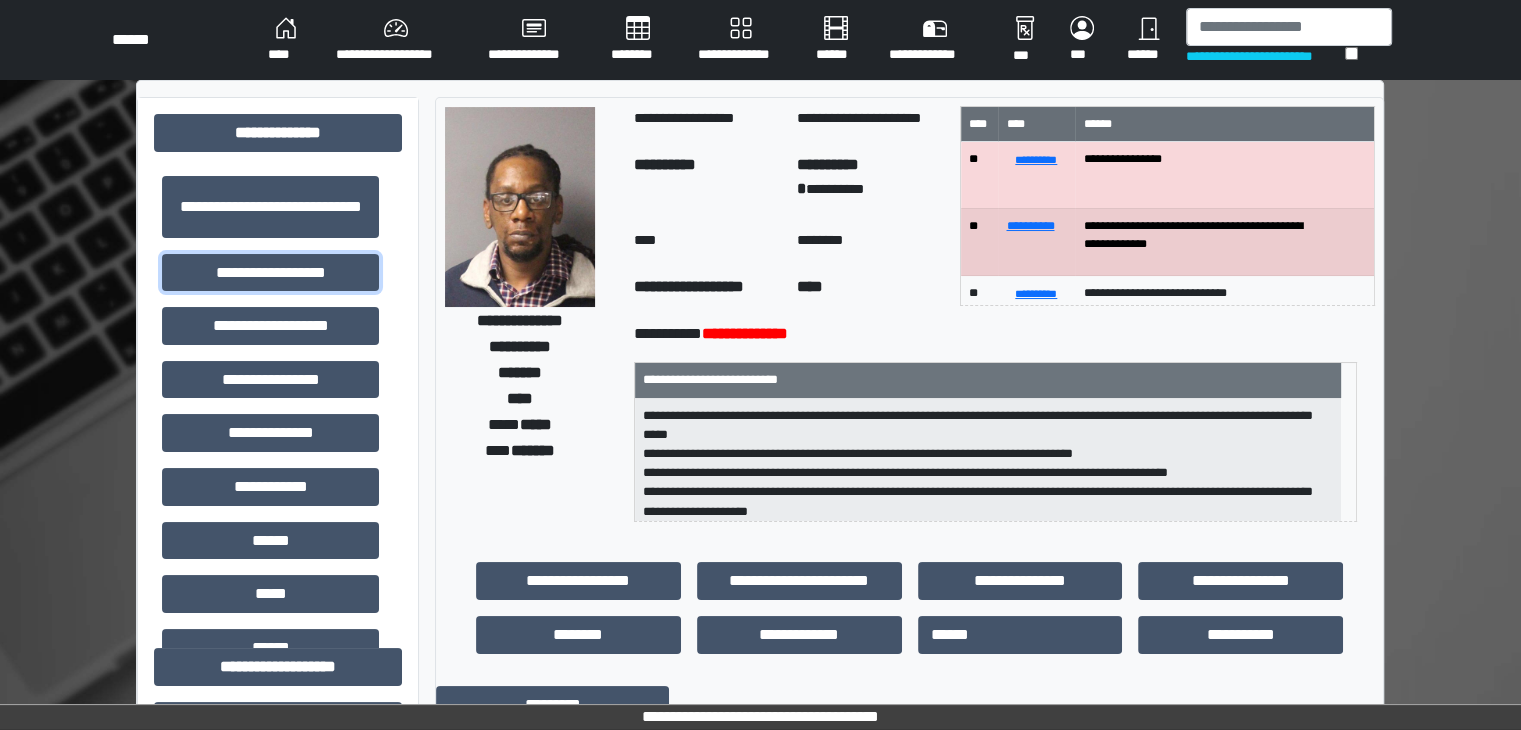 type 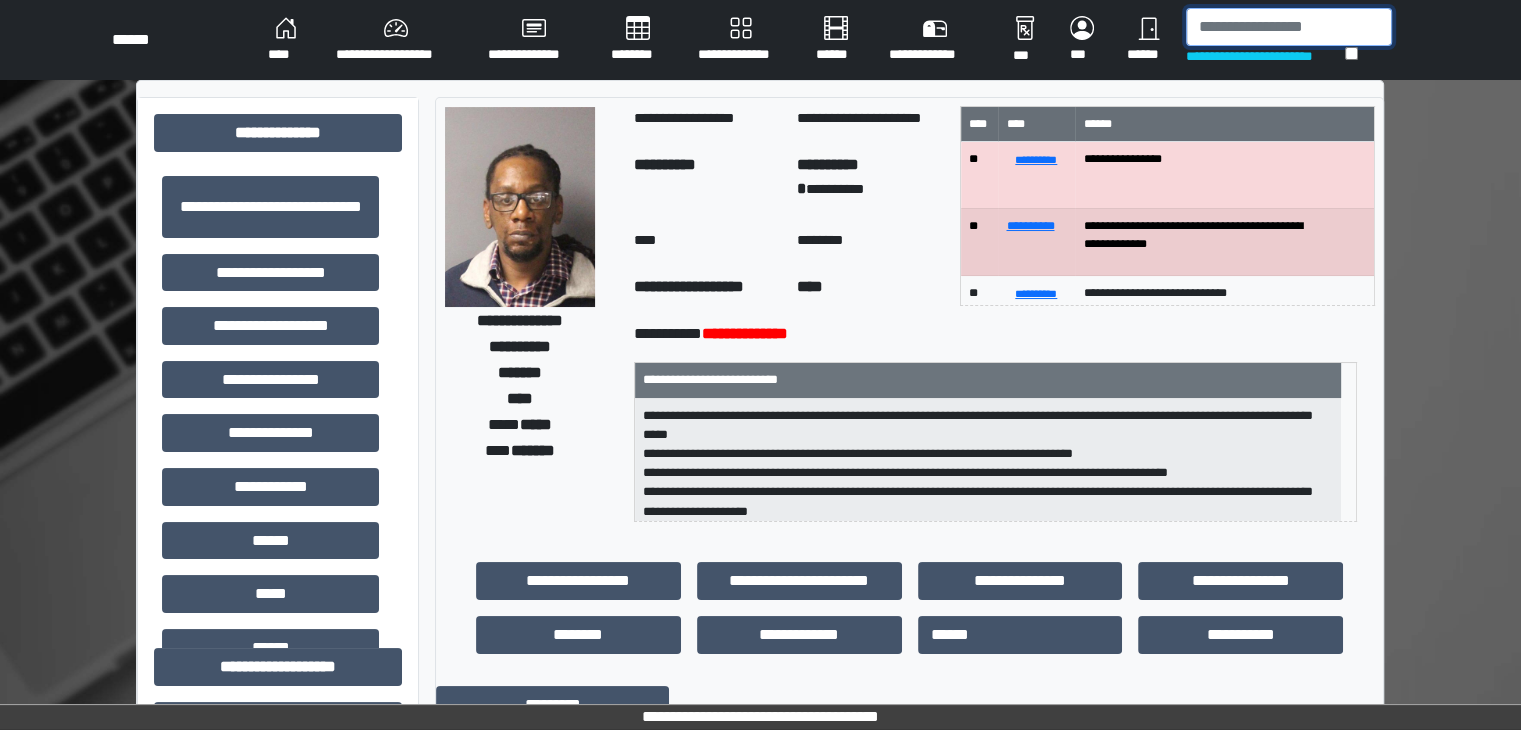 click at bounding box center [1289, 27] 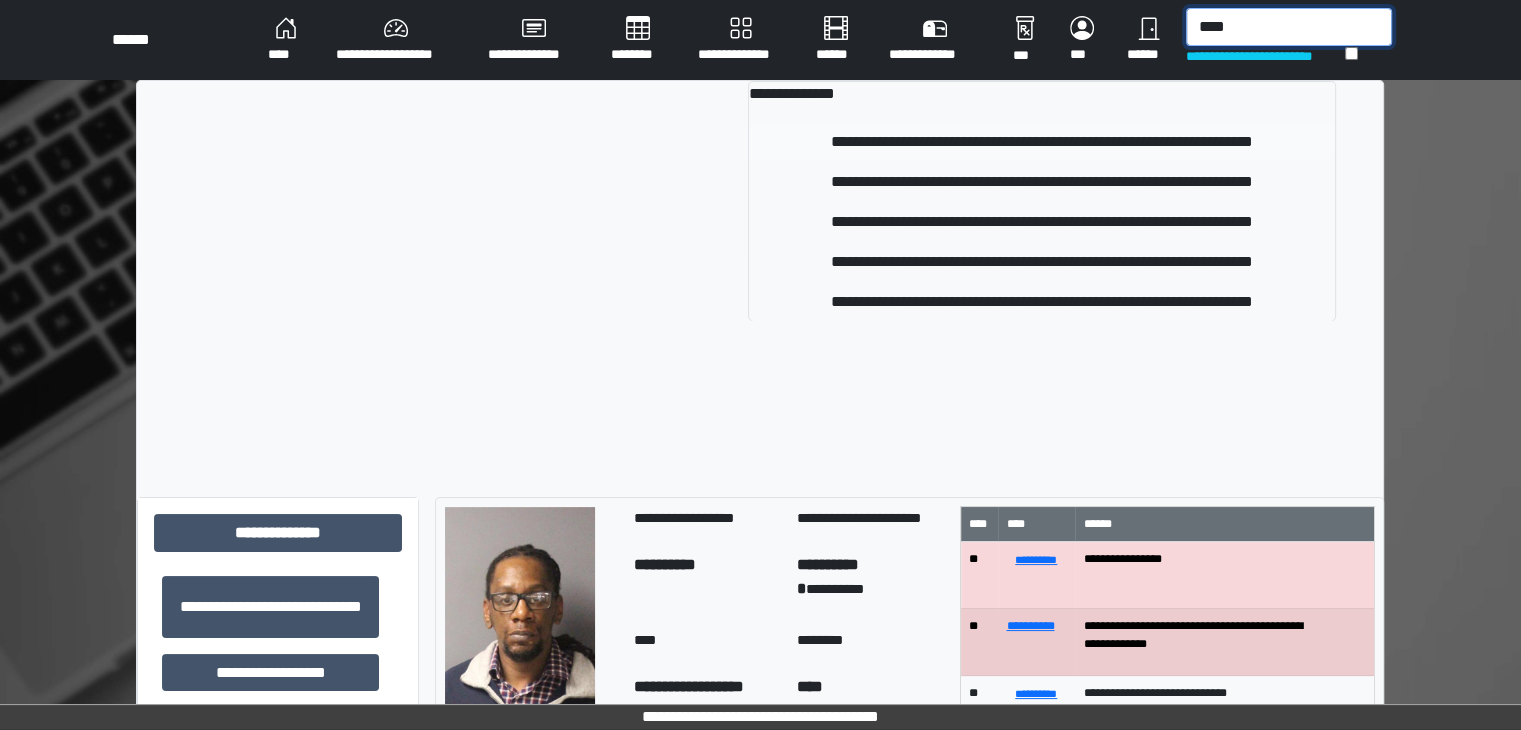 type on "****" 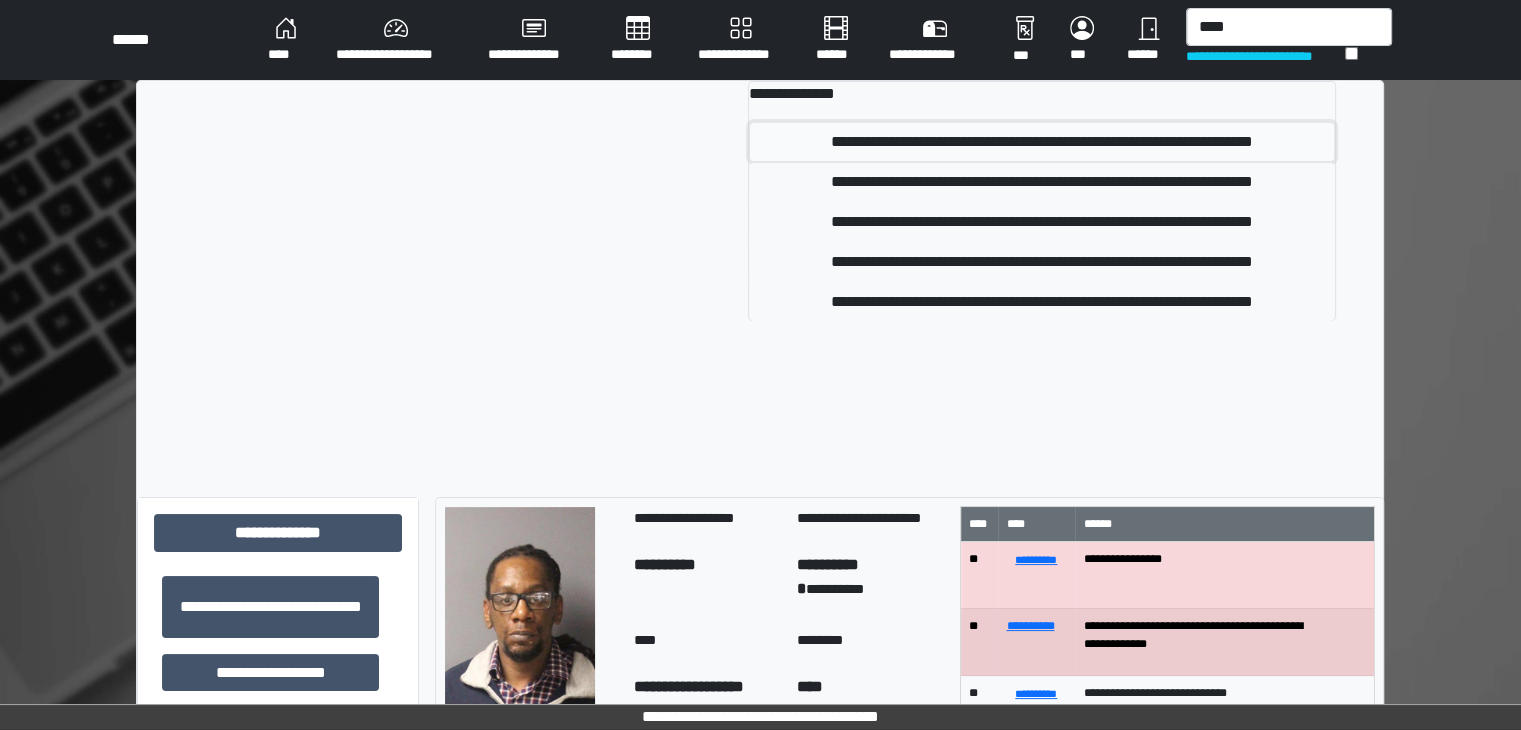 click on "**********" at bounding box center (1042, 142) 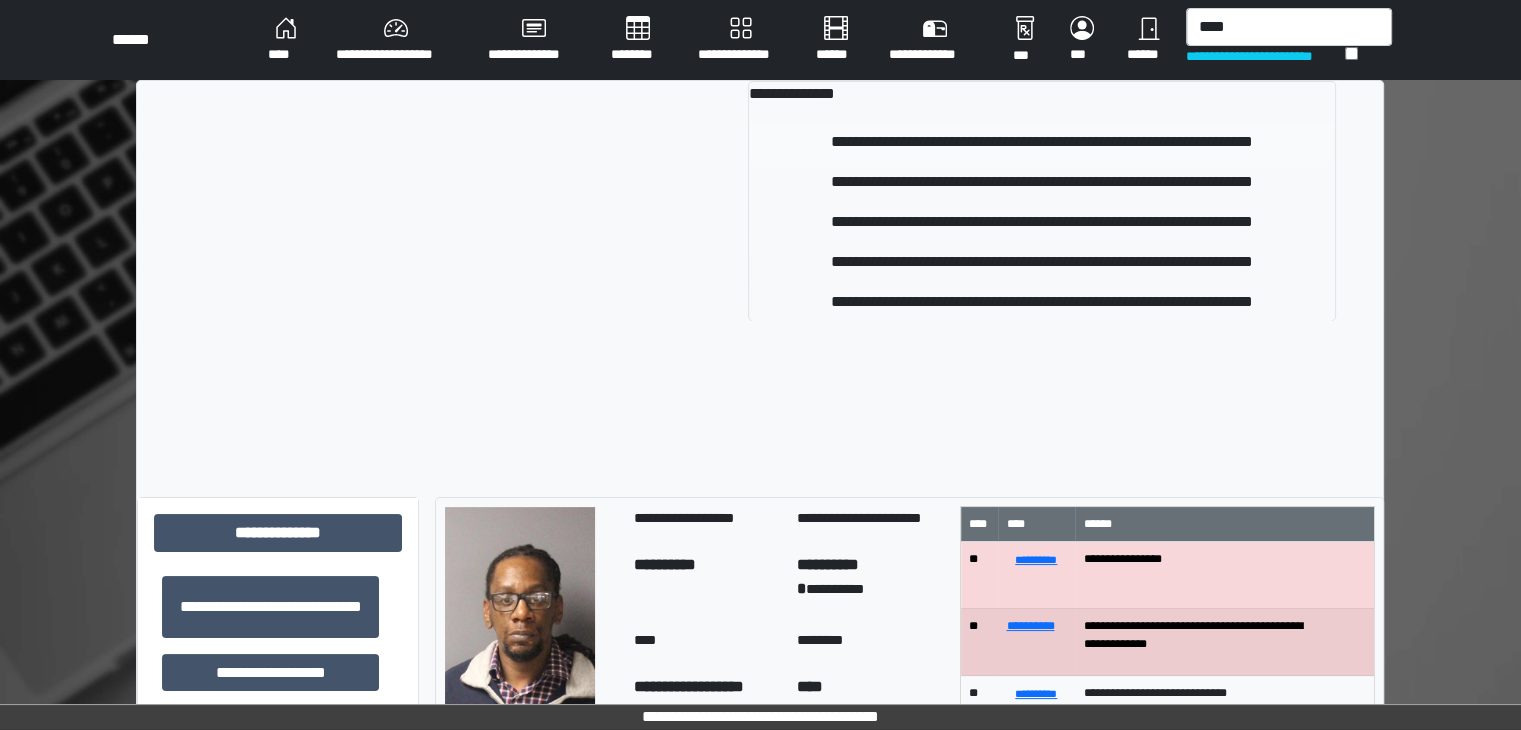 type 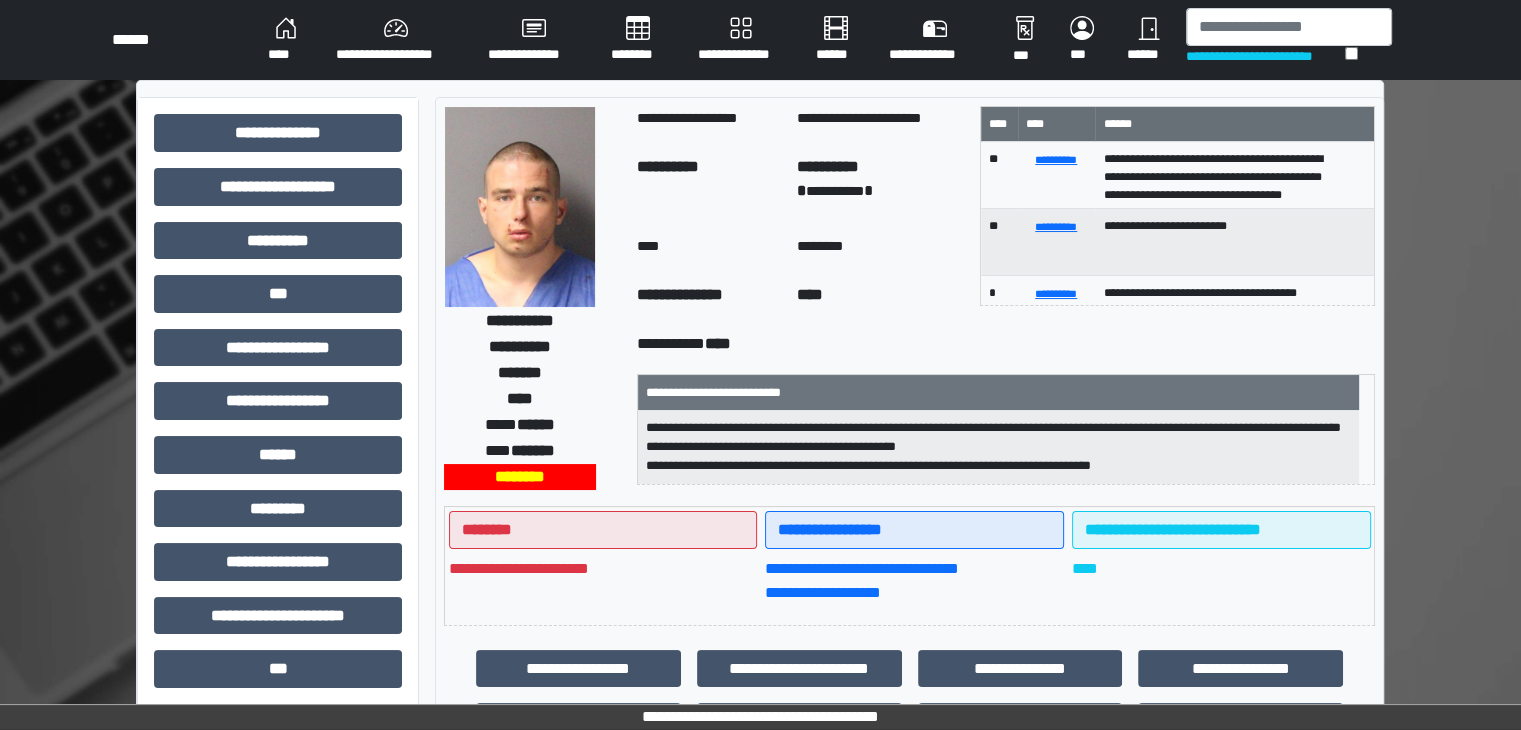 scroll, scrollTop: 436, scrollLeft: 0, axis: vertical 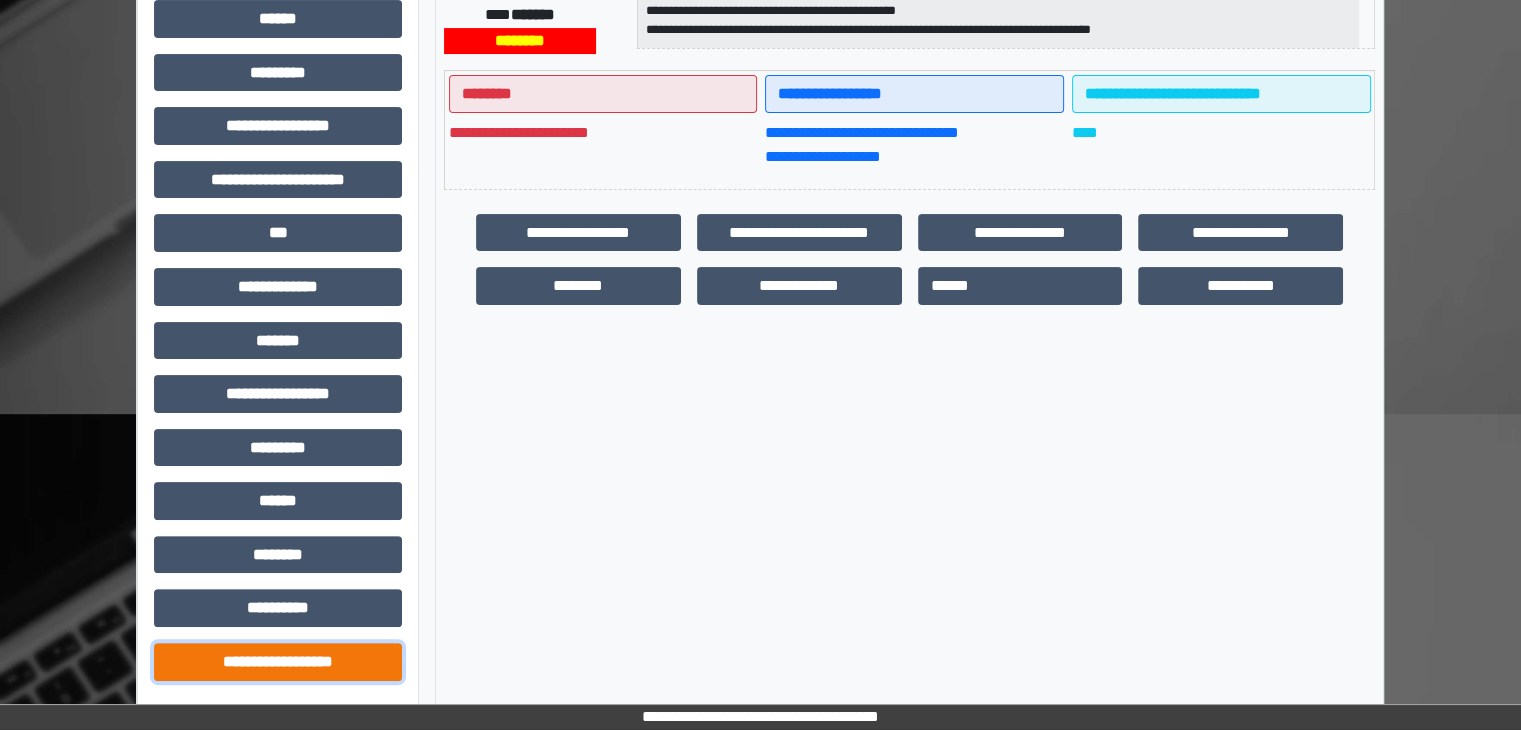 click on "**********" at bounding box center (278, 662) 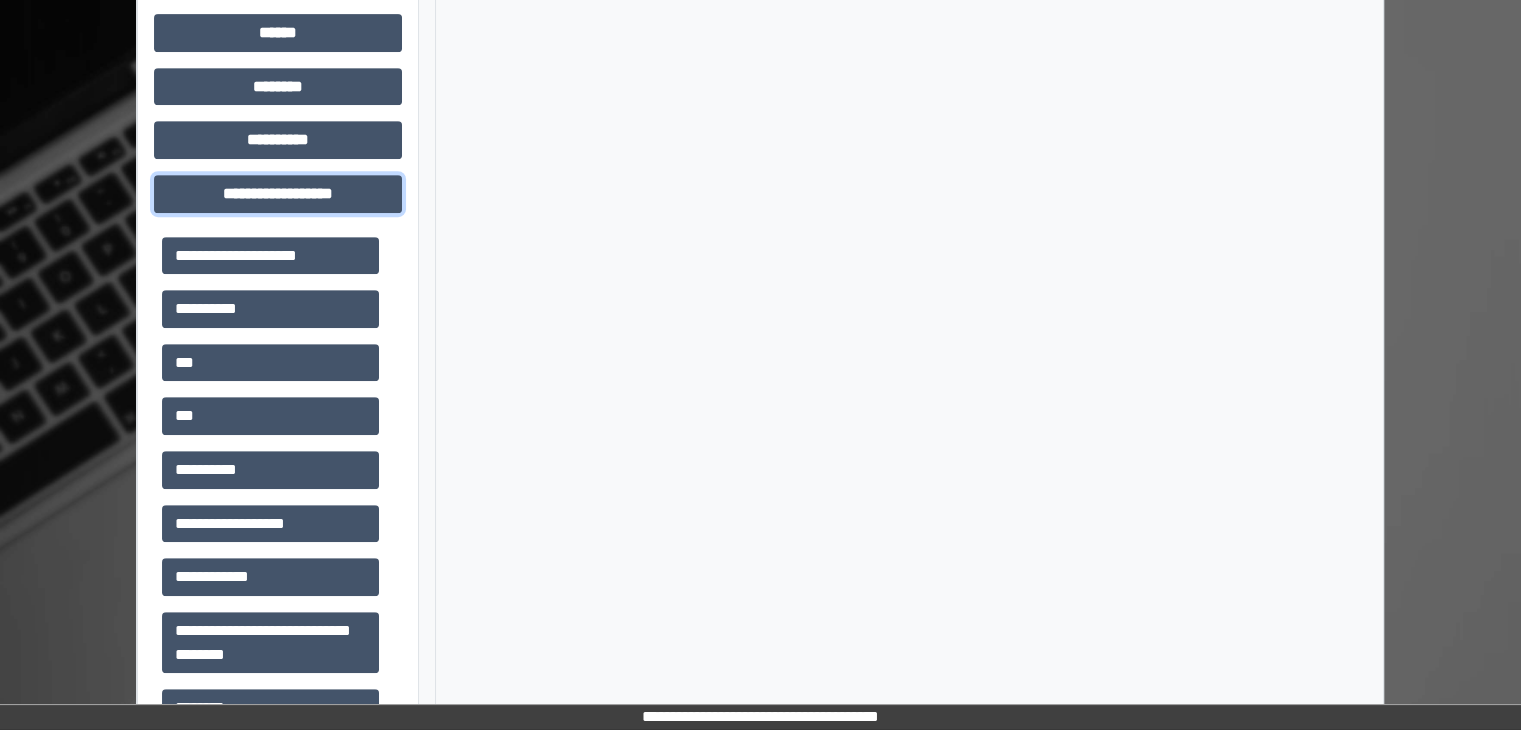 scroll, scrollTop: 905, scrollLeft: 0, axis: vertical 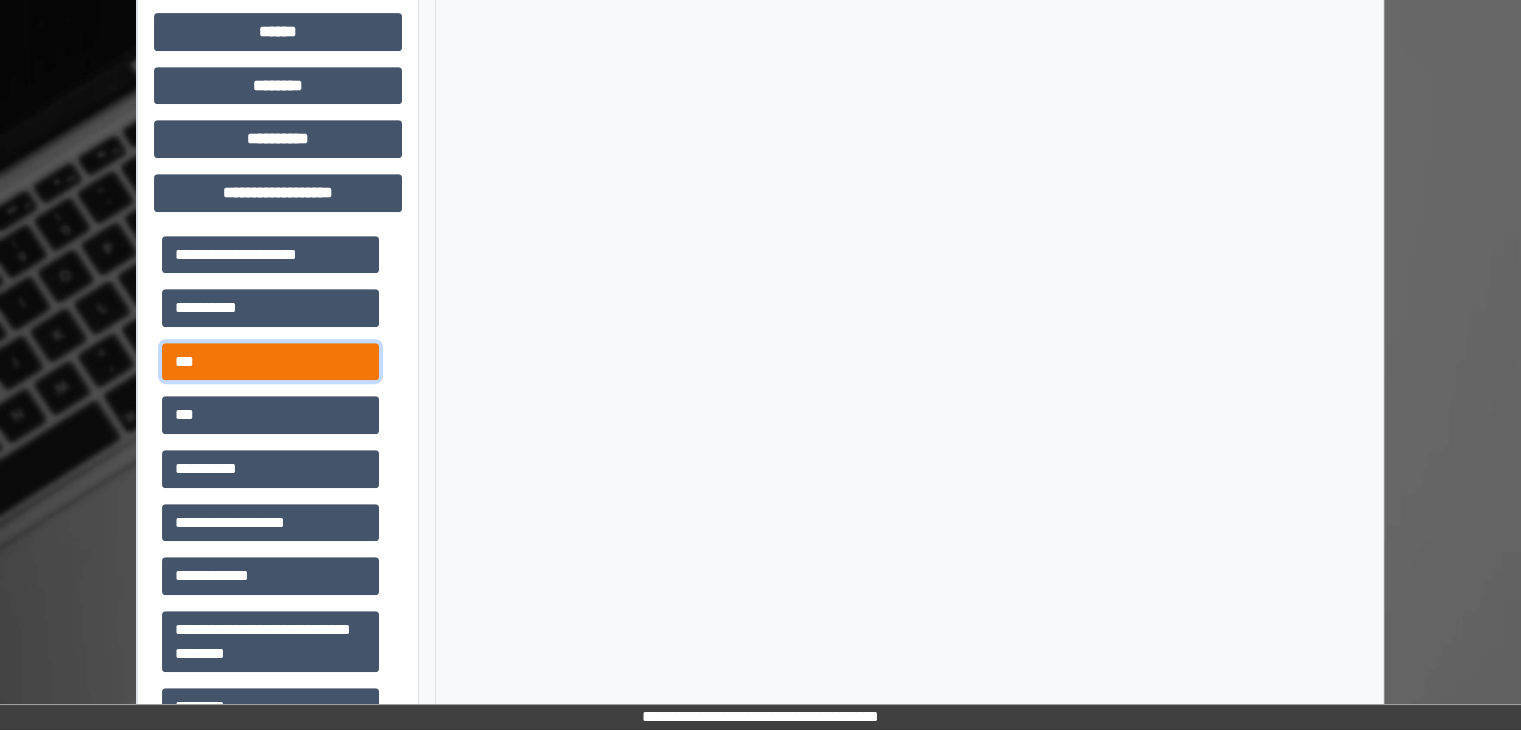 click on "***" at bounding box center [270, 362] 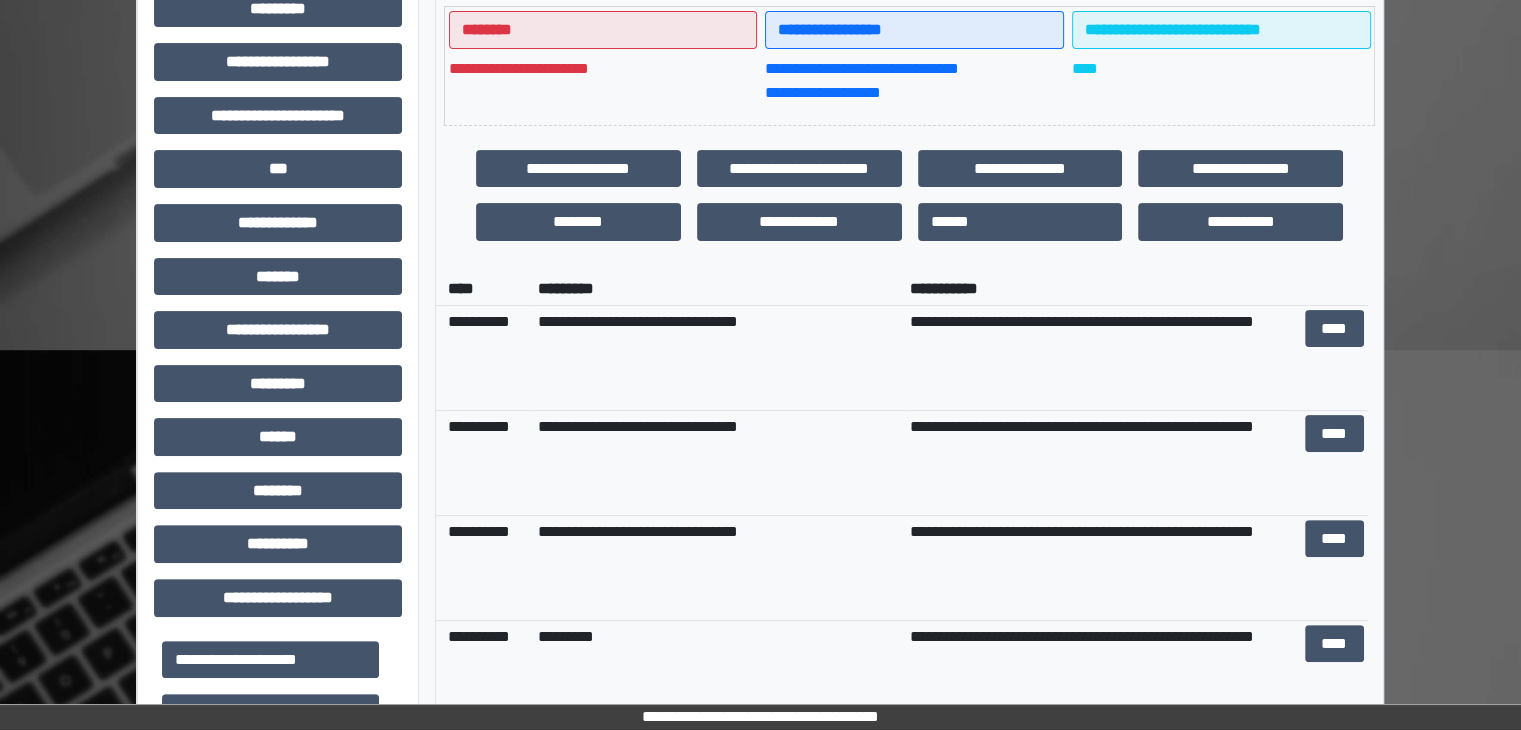 scroll, scrollTop: 500, scrollLeft: 0, axis: vertical 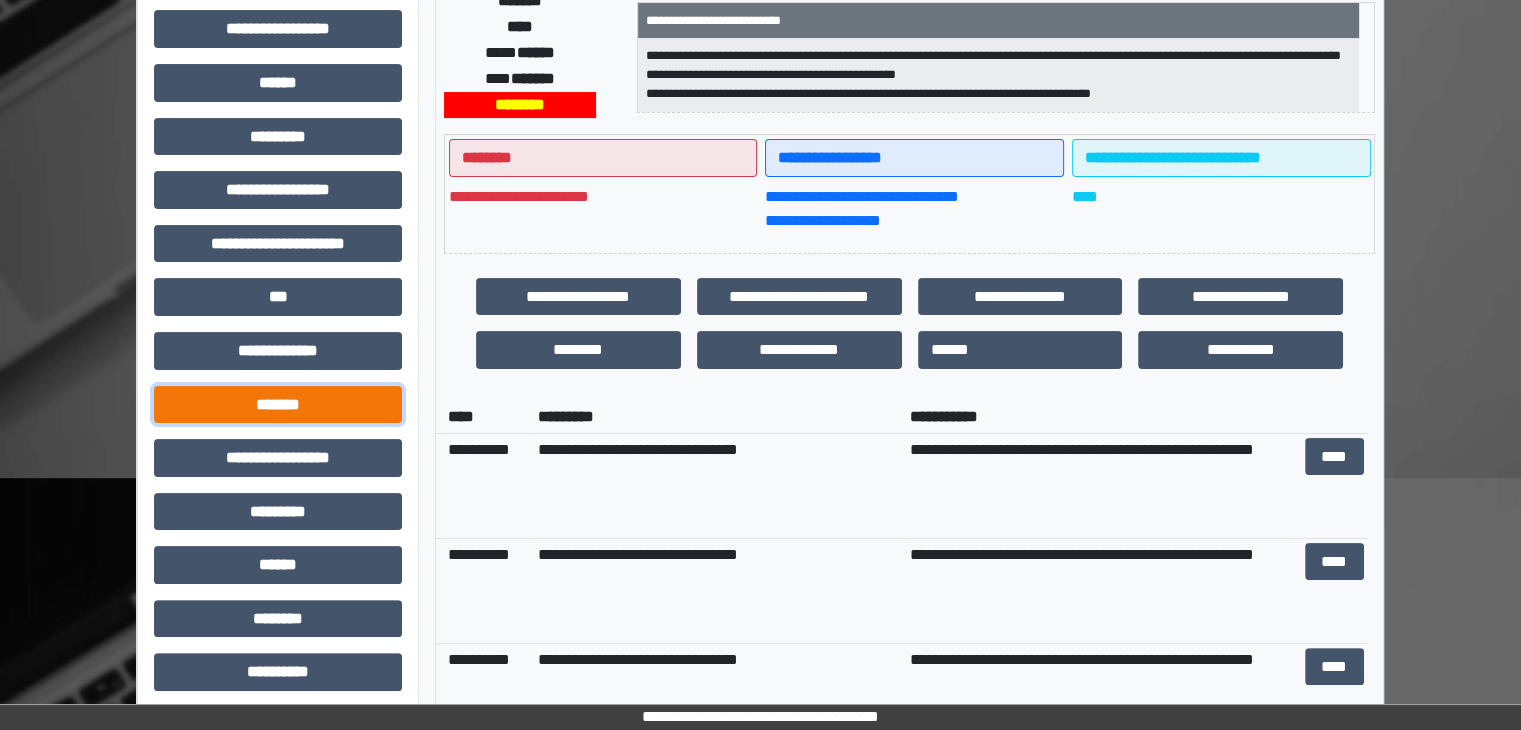 click on "*******" at bounding box center [278, 405] 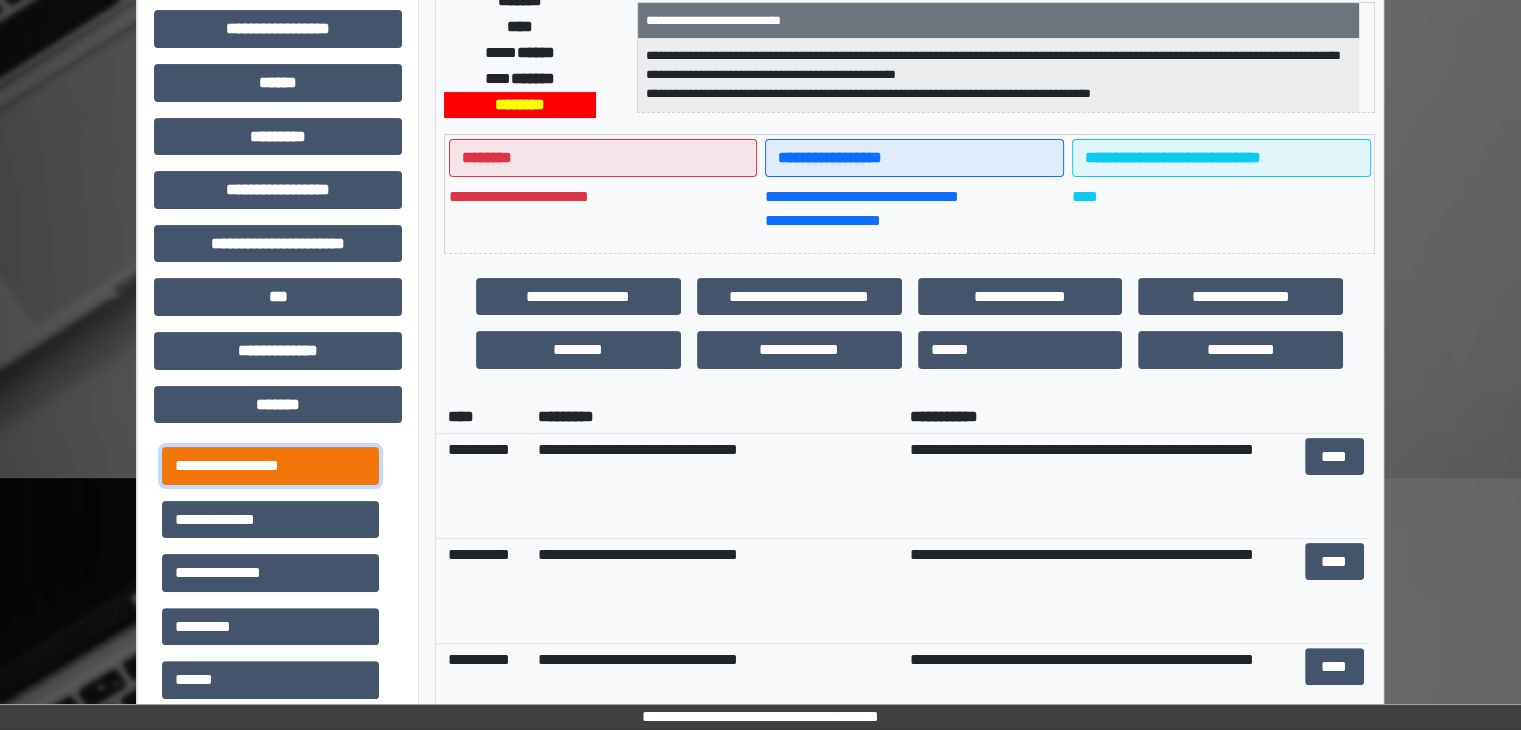 click on "**********" at bounding box center (270, 466) 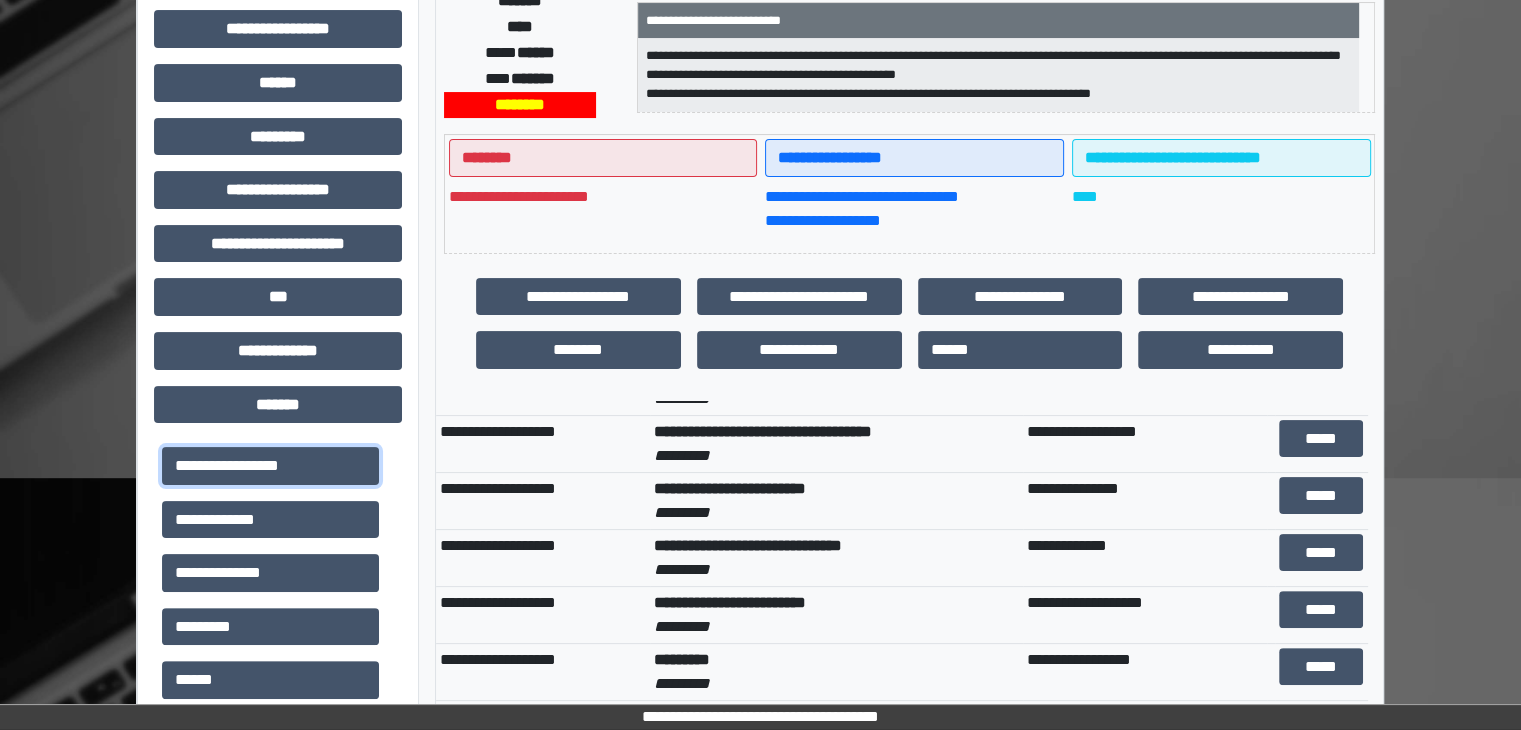 scroll, scrollTop: 126, scrollLeft: 0, axis: vertical 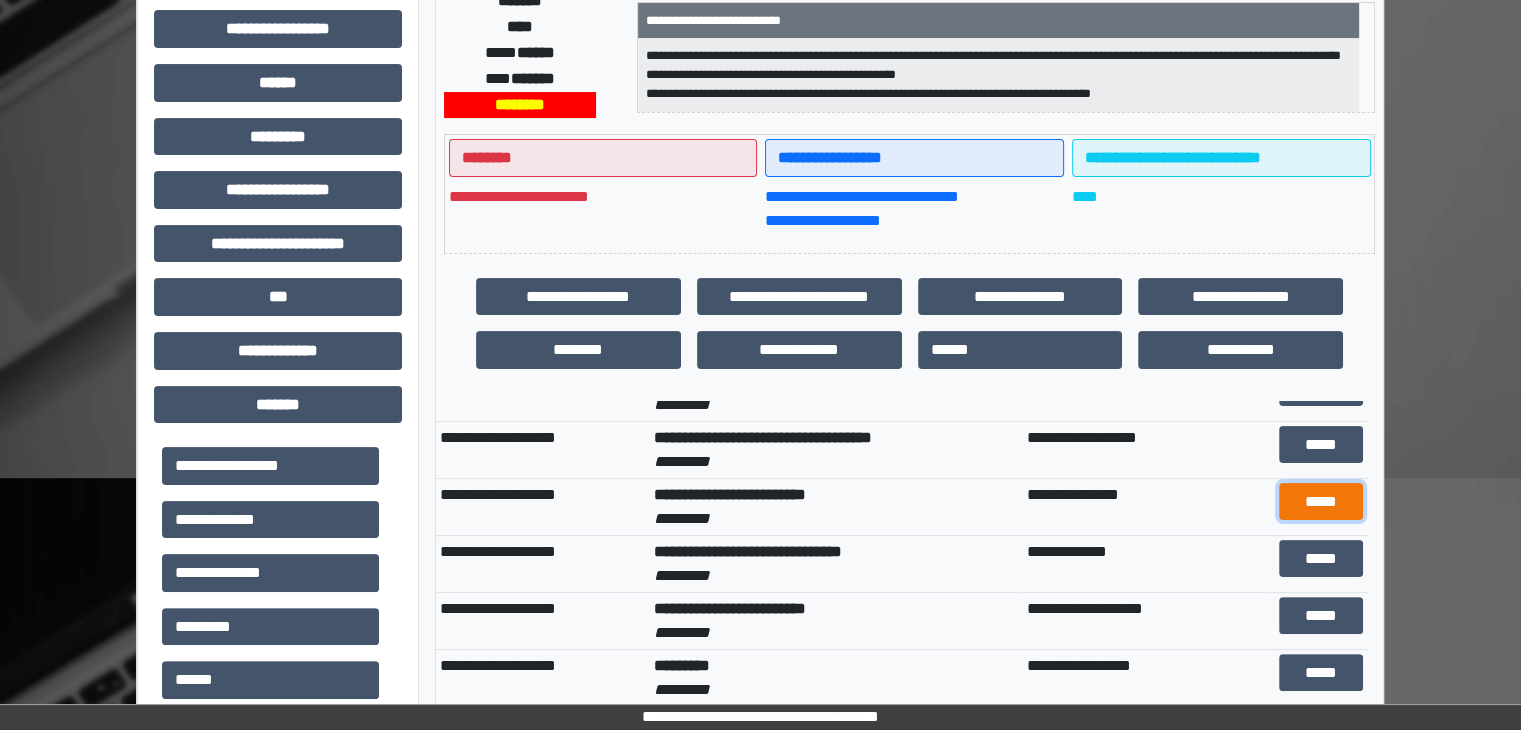 click on "*****" at bounding box center [1321, 502] 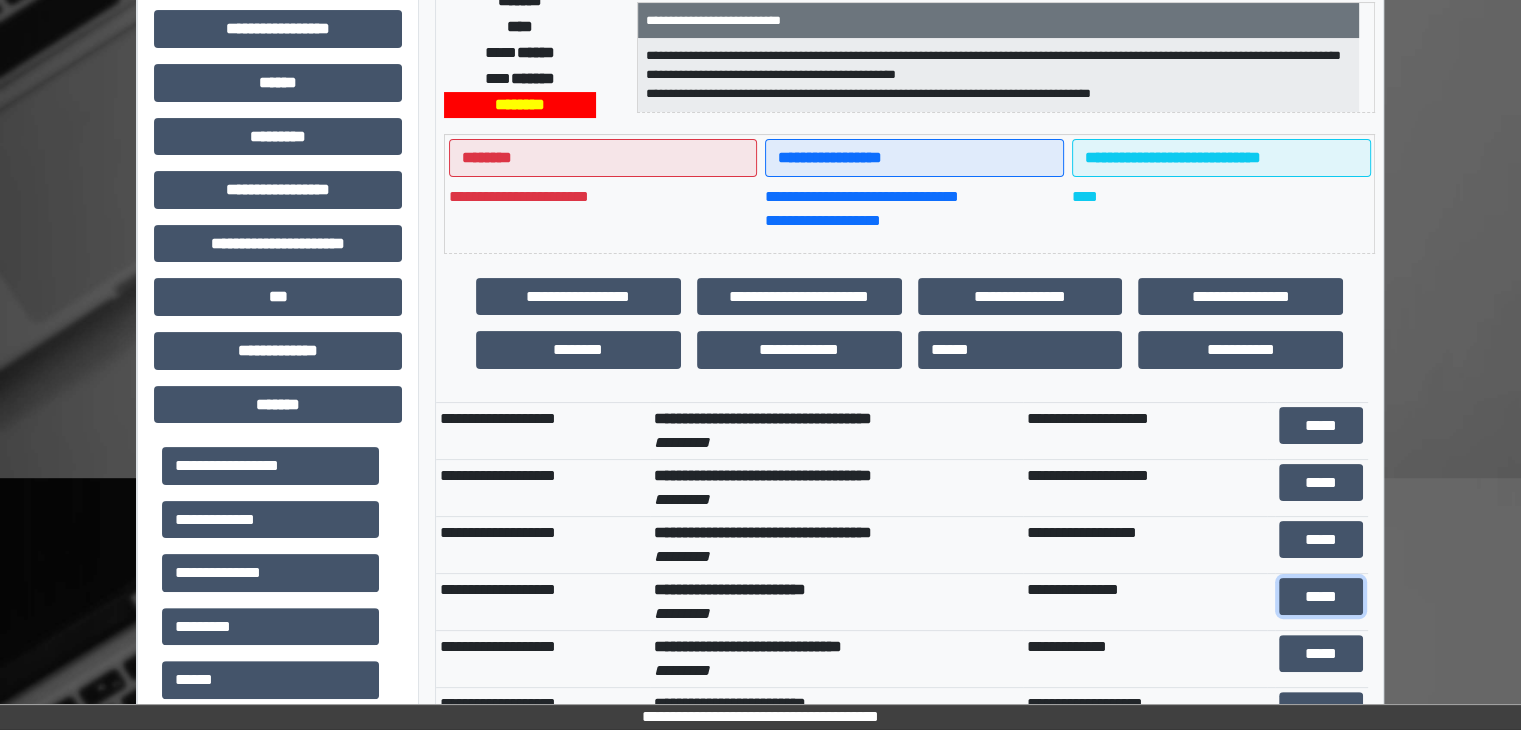scroll, scrollTop: 0, scrollLeft: 0, axis: both 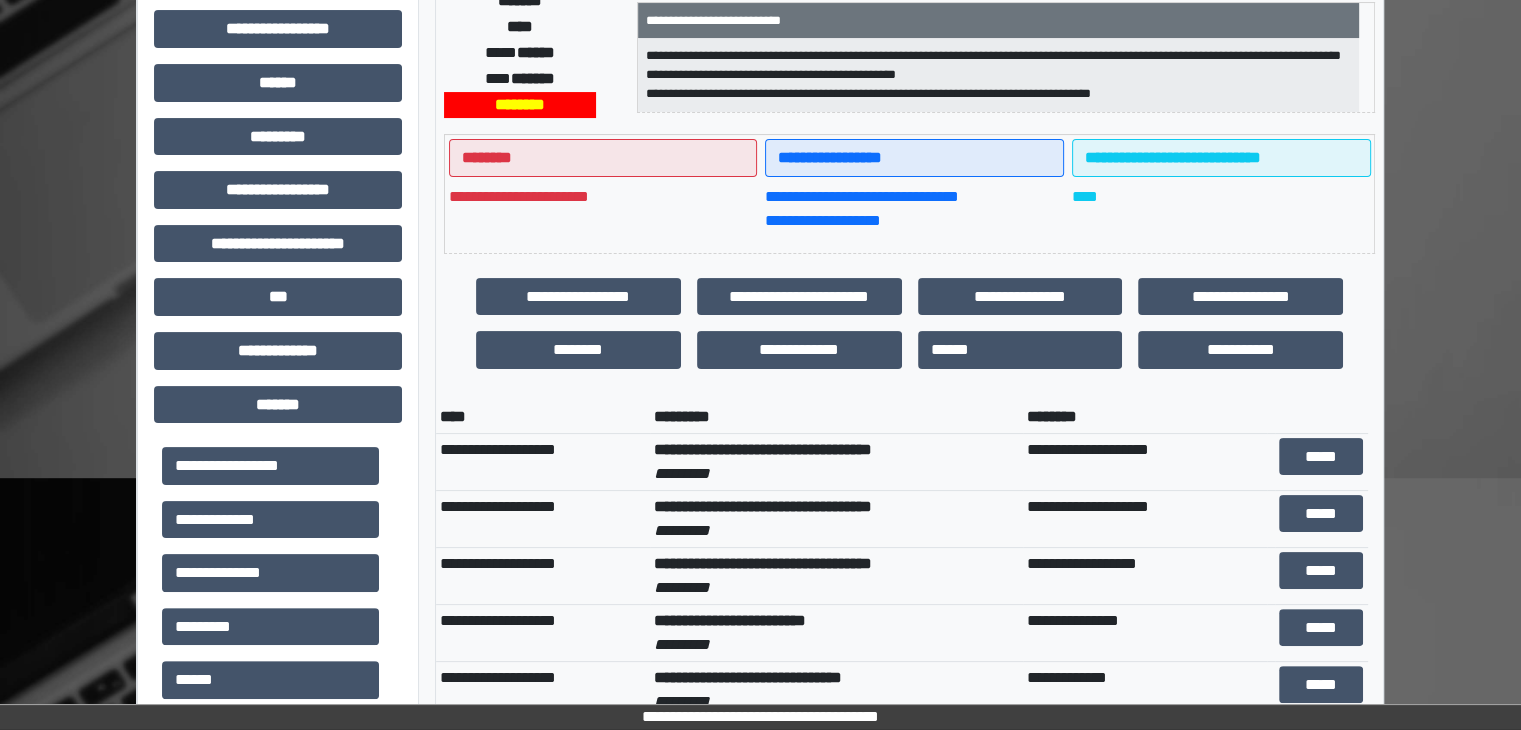 click on "**********" at bounding box center [1145, 575] 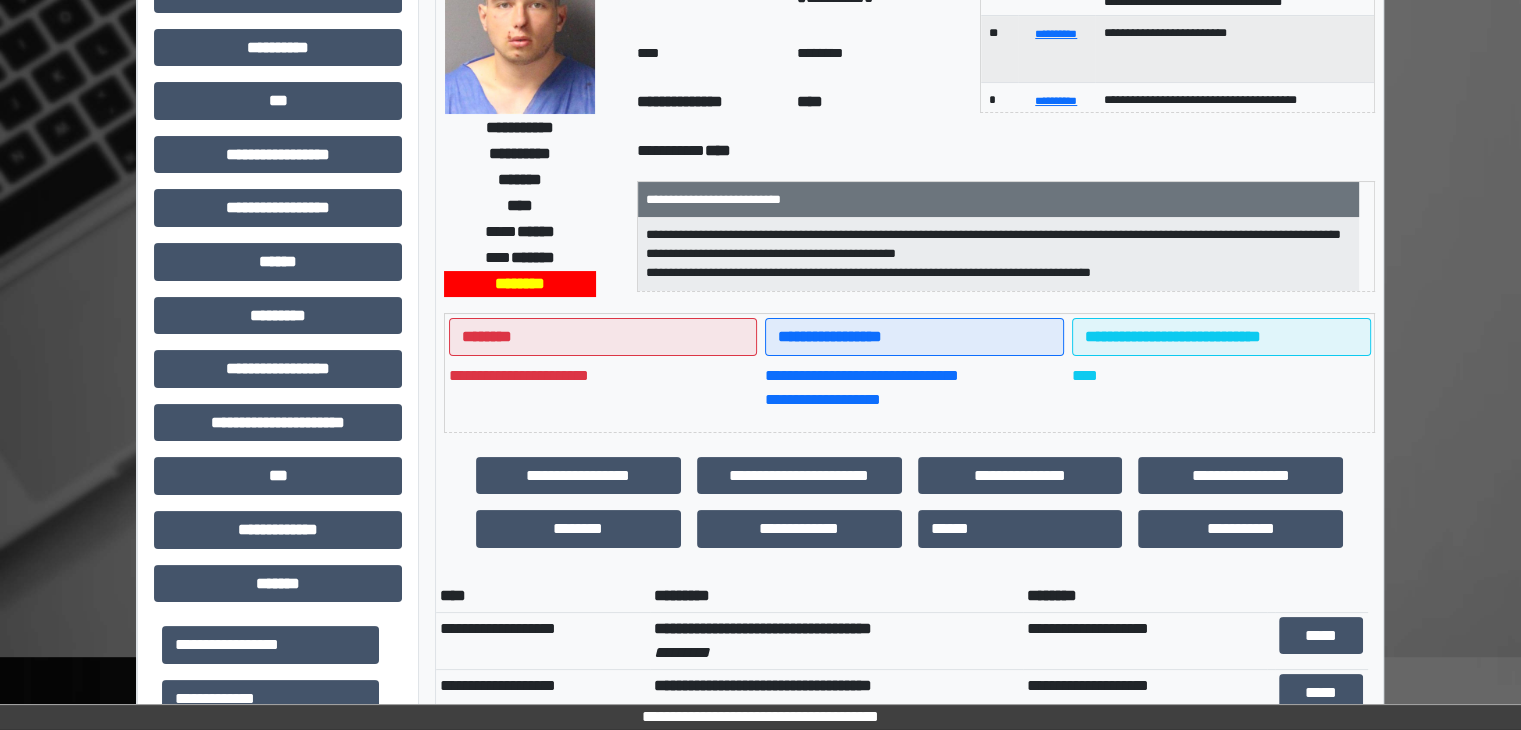 scroll, scrollTop: 192, scrollLeft: 0, axis: vertical 